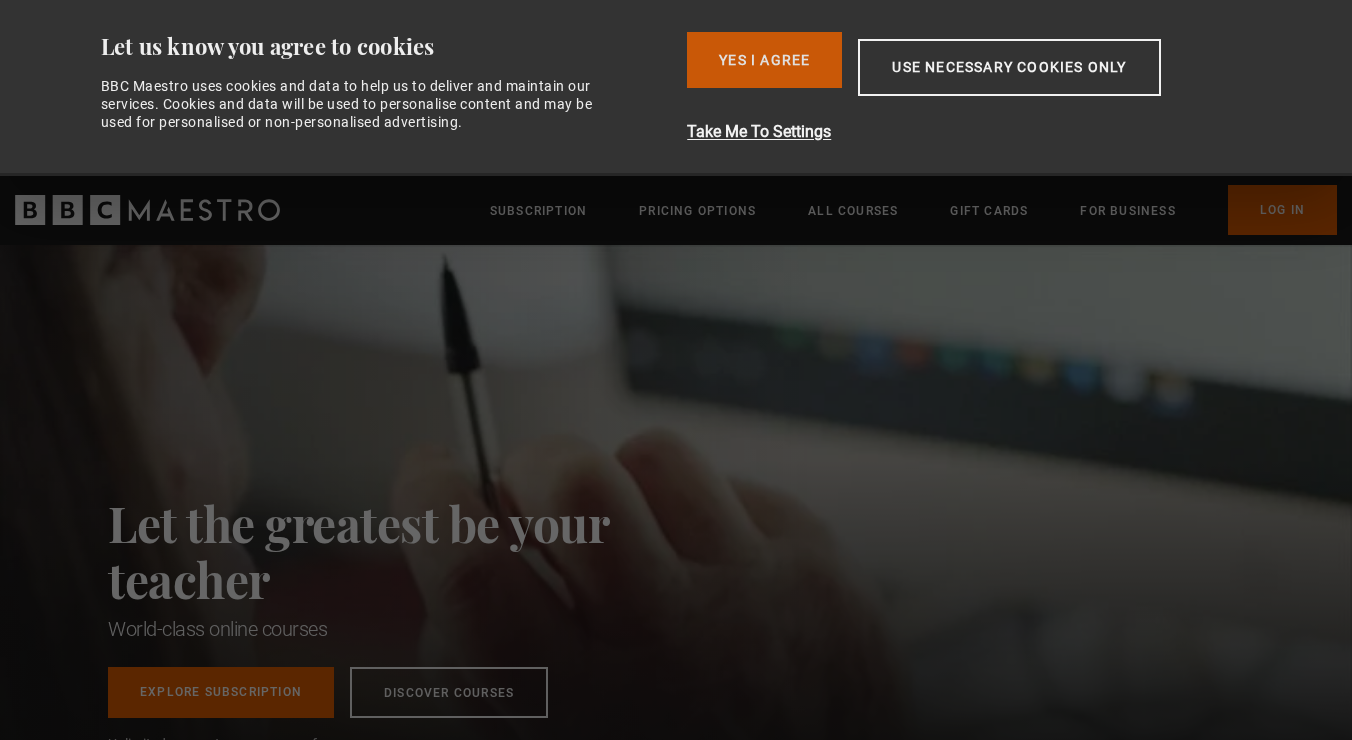 scroll, scrollTop: 0, scrollLeft: 0, axis: both 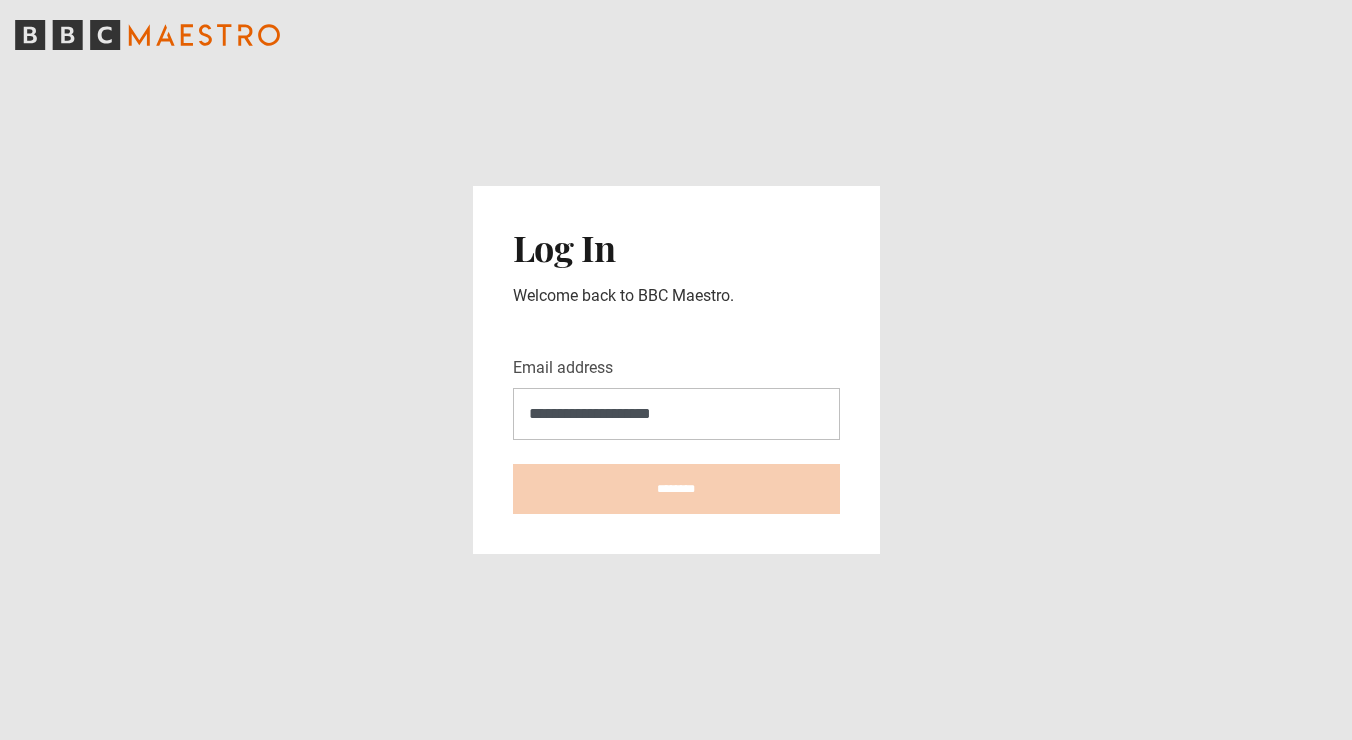 click on "********" at bounding box center (676, 489) 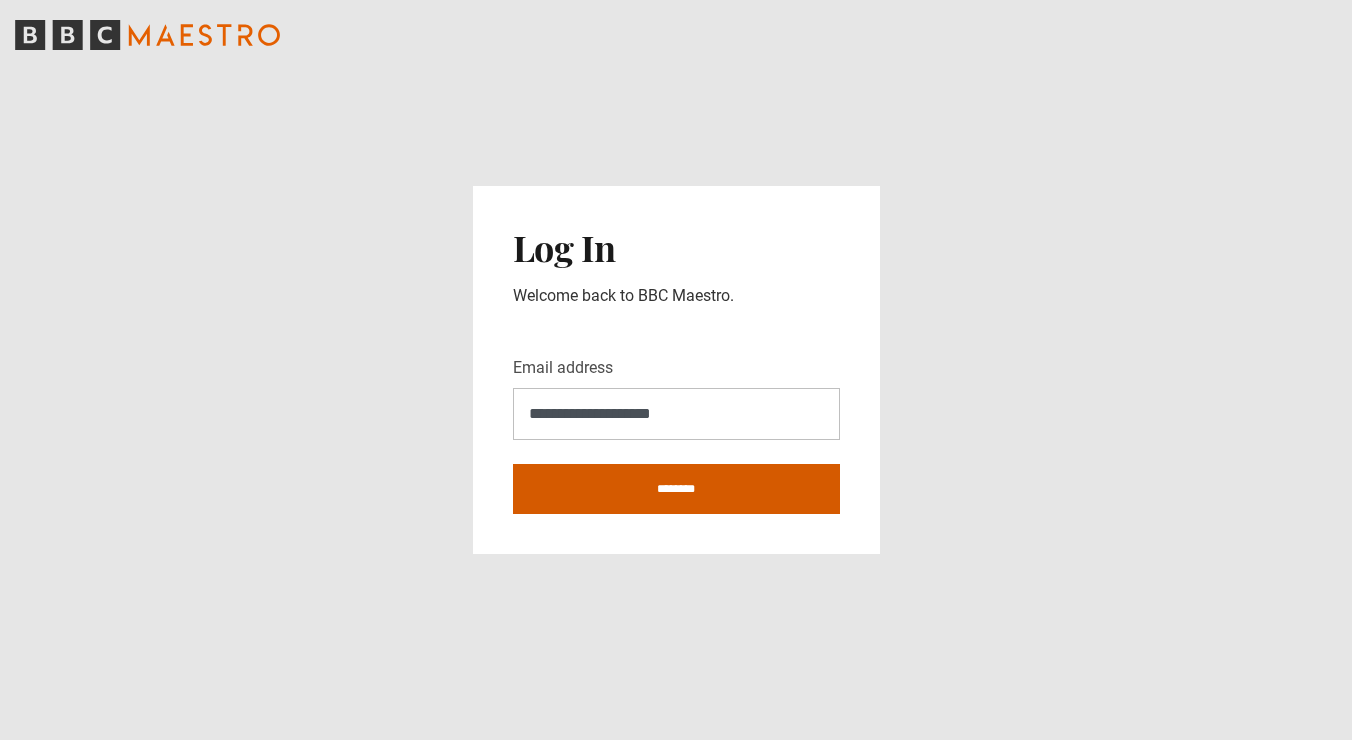 click on "********" at bounding box center [676, 489] 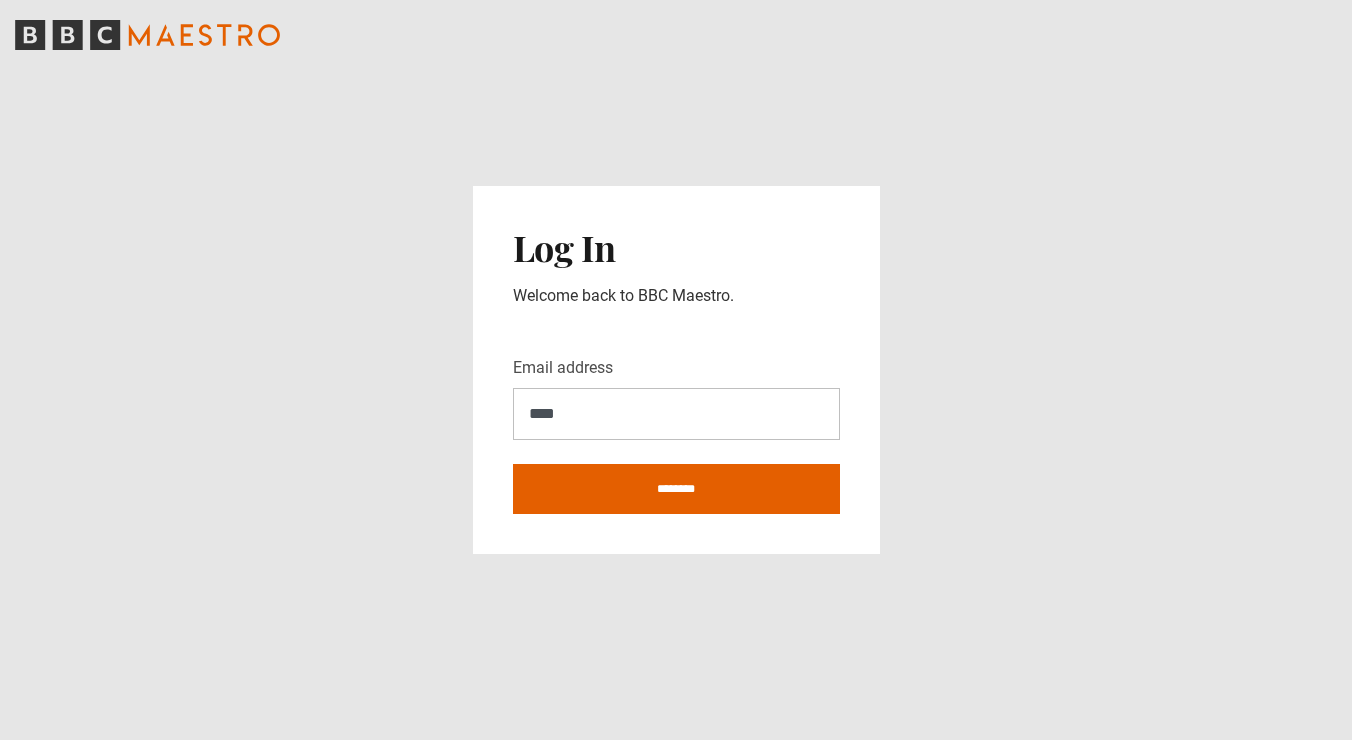 type on "**********" 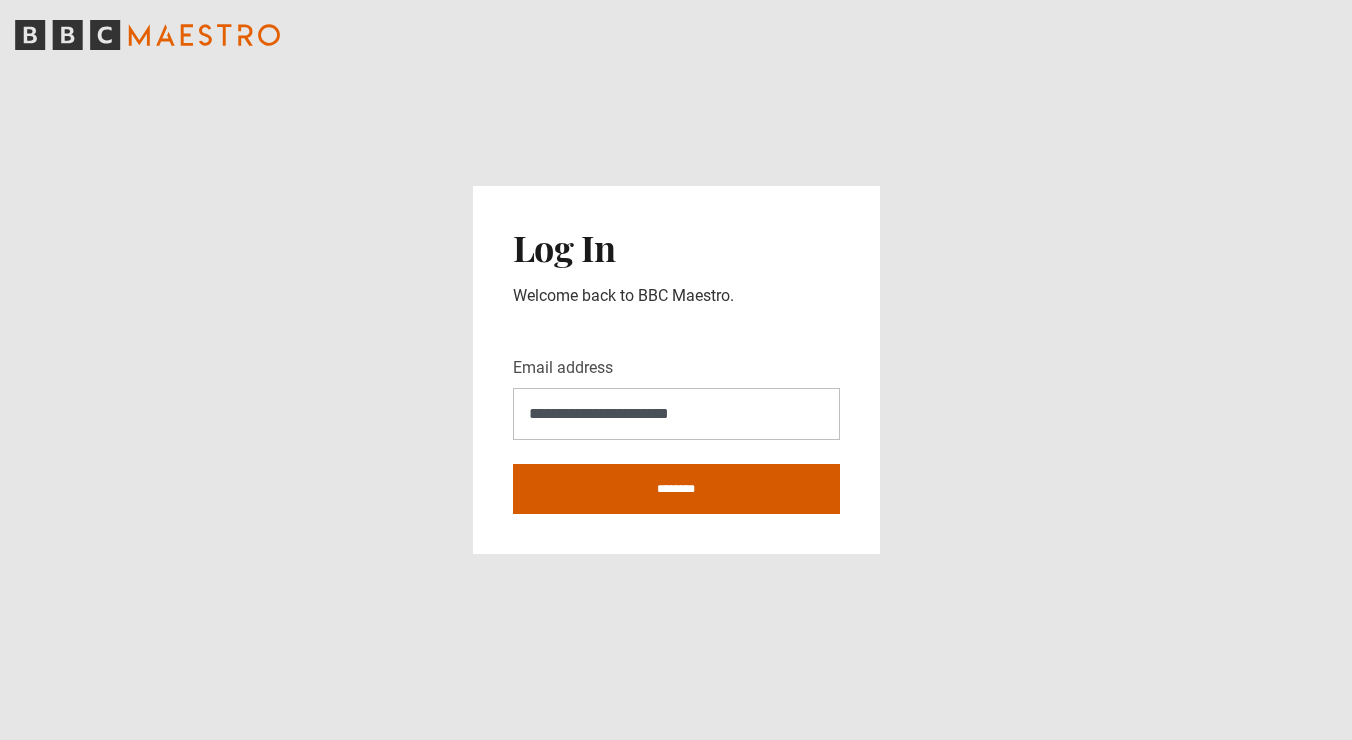 click on "********" at bounding box center [676, 489] 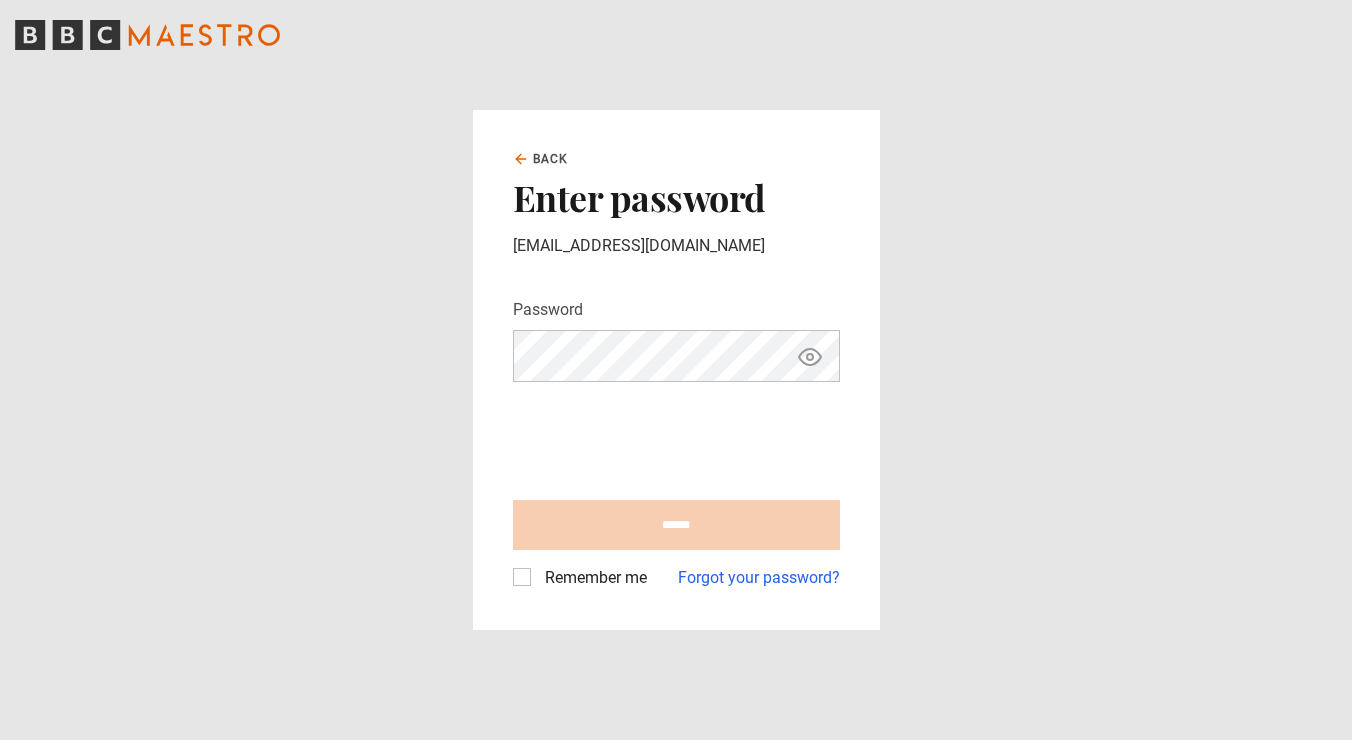 scroll, scrollTop: 0, scrollLeft: 0, axis: both 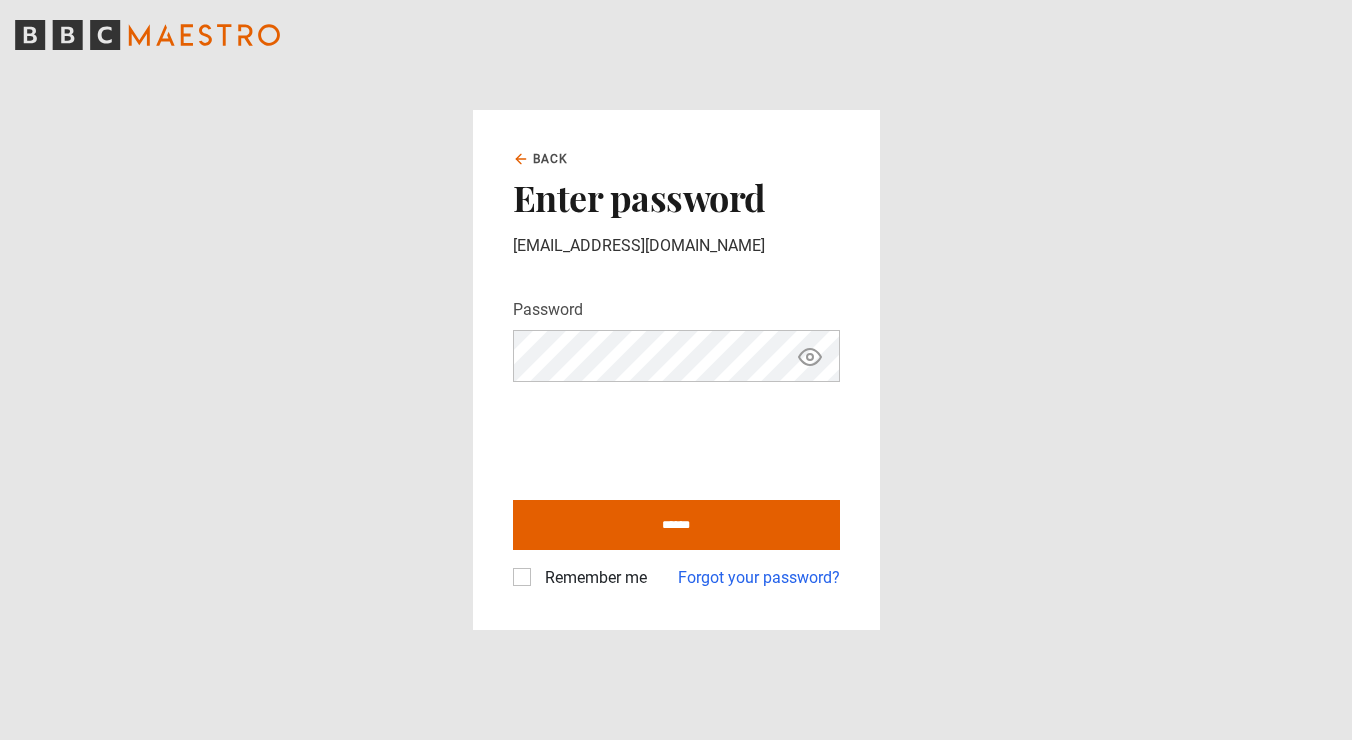 click 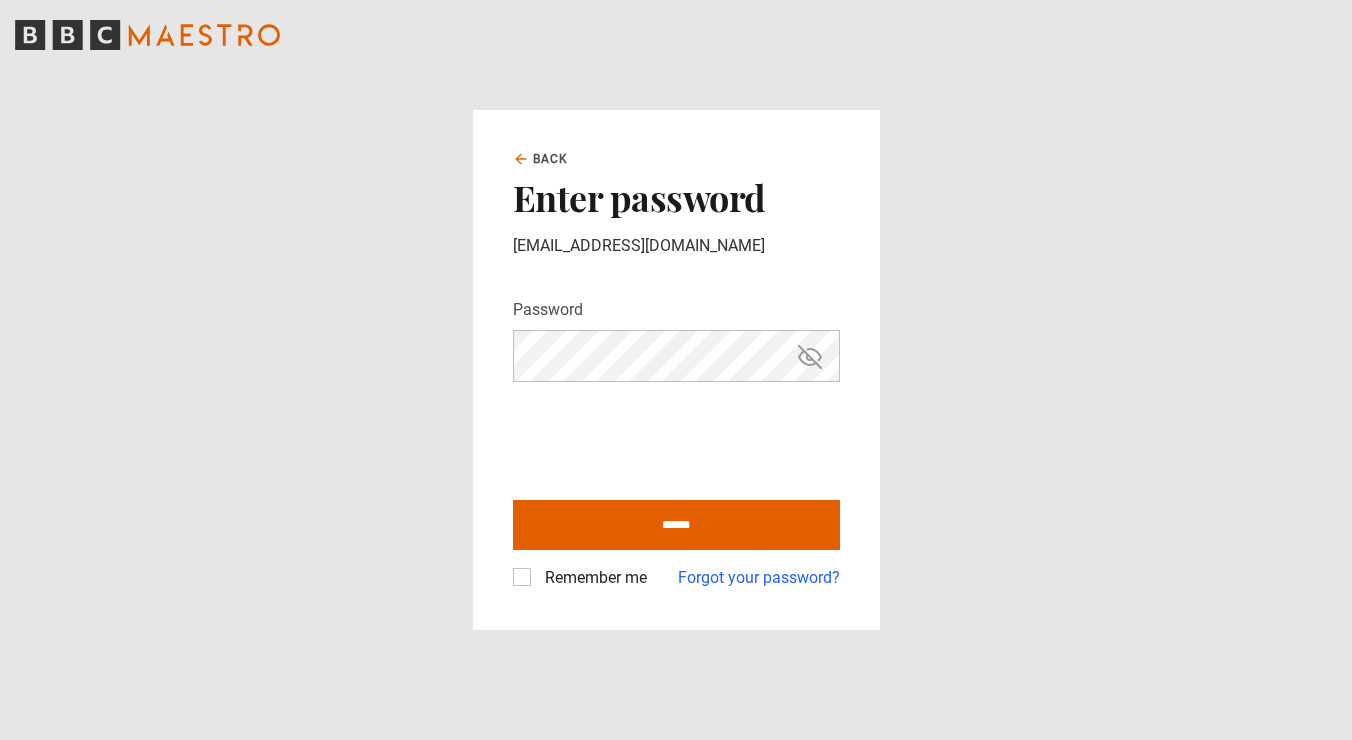 click on "Remember me" at bounding box center (592, 578) 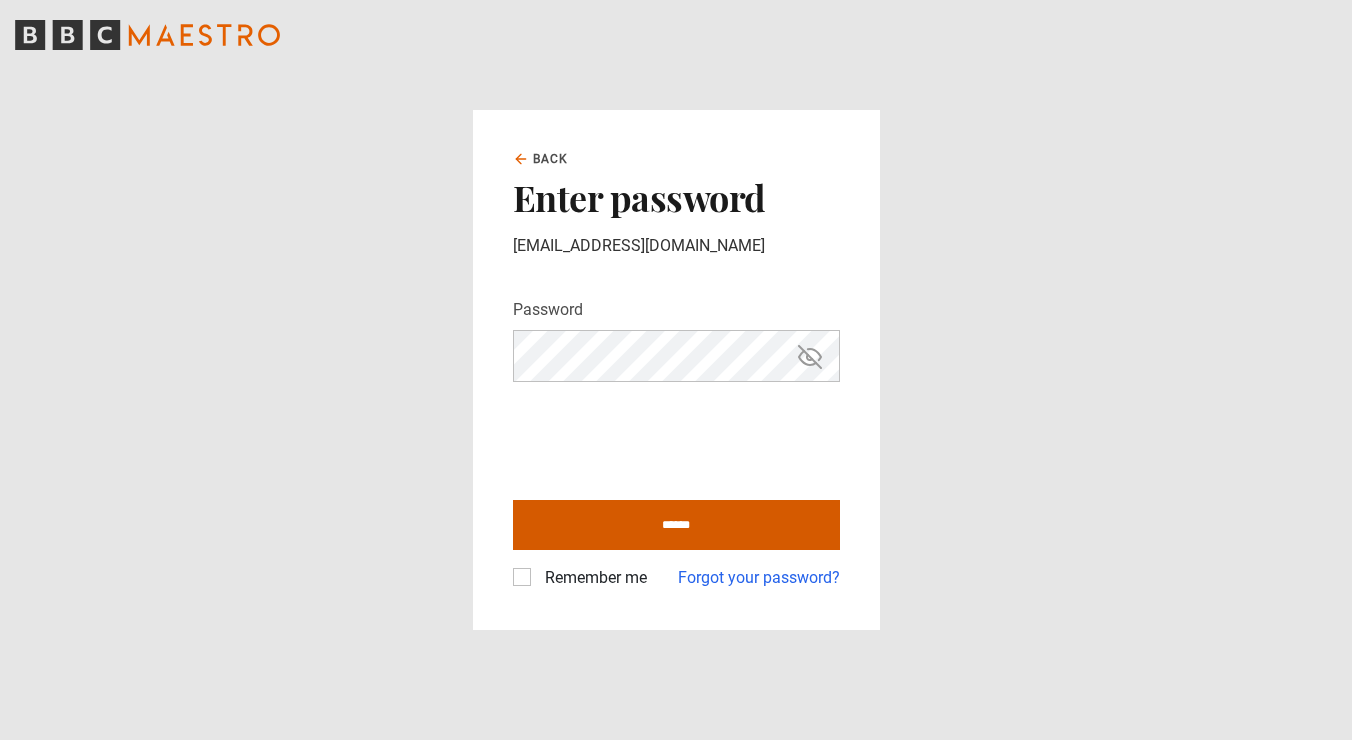 click on "******" at bounding box center (676, 525) 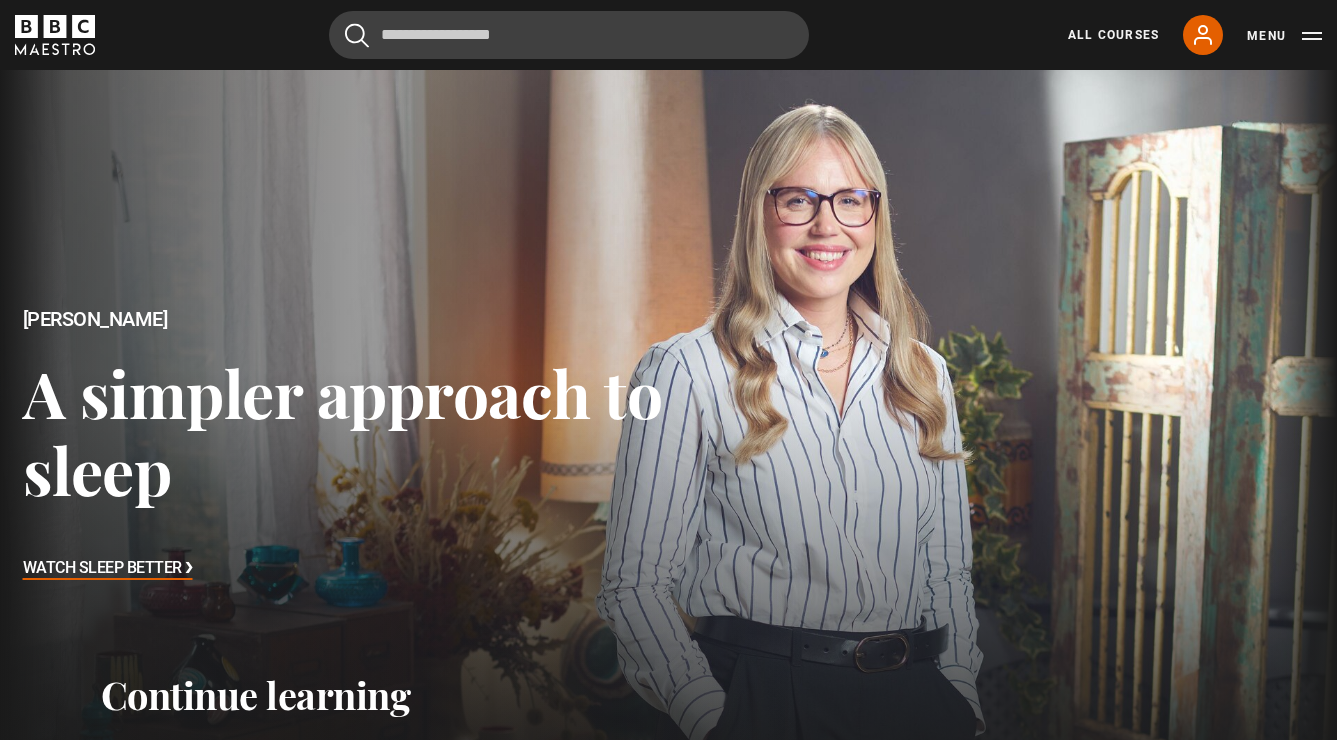 scroll, scrollTop: 0, scrollLeft: 0, axis: both 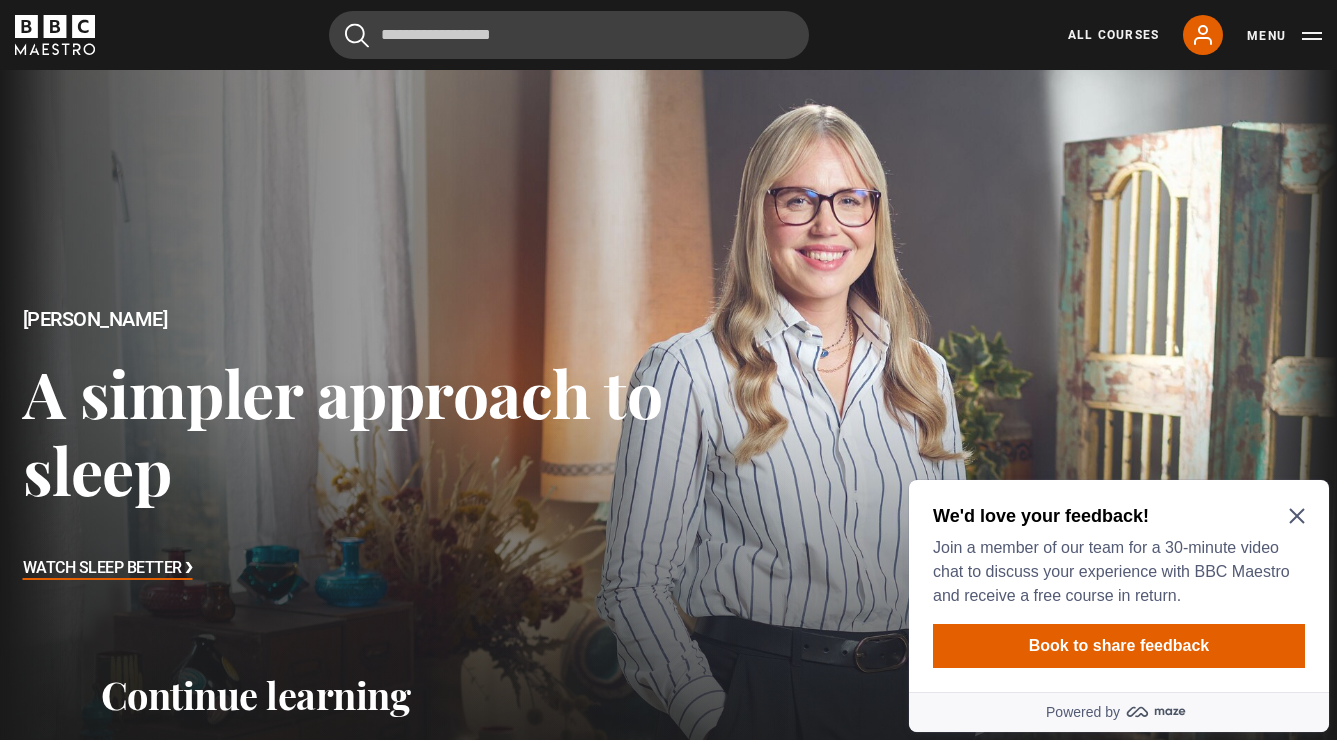click 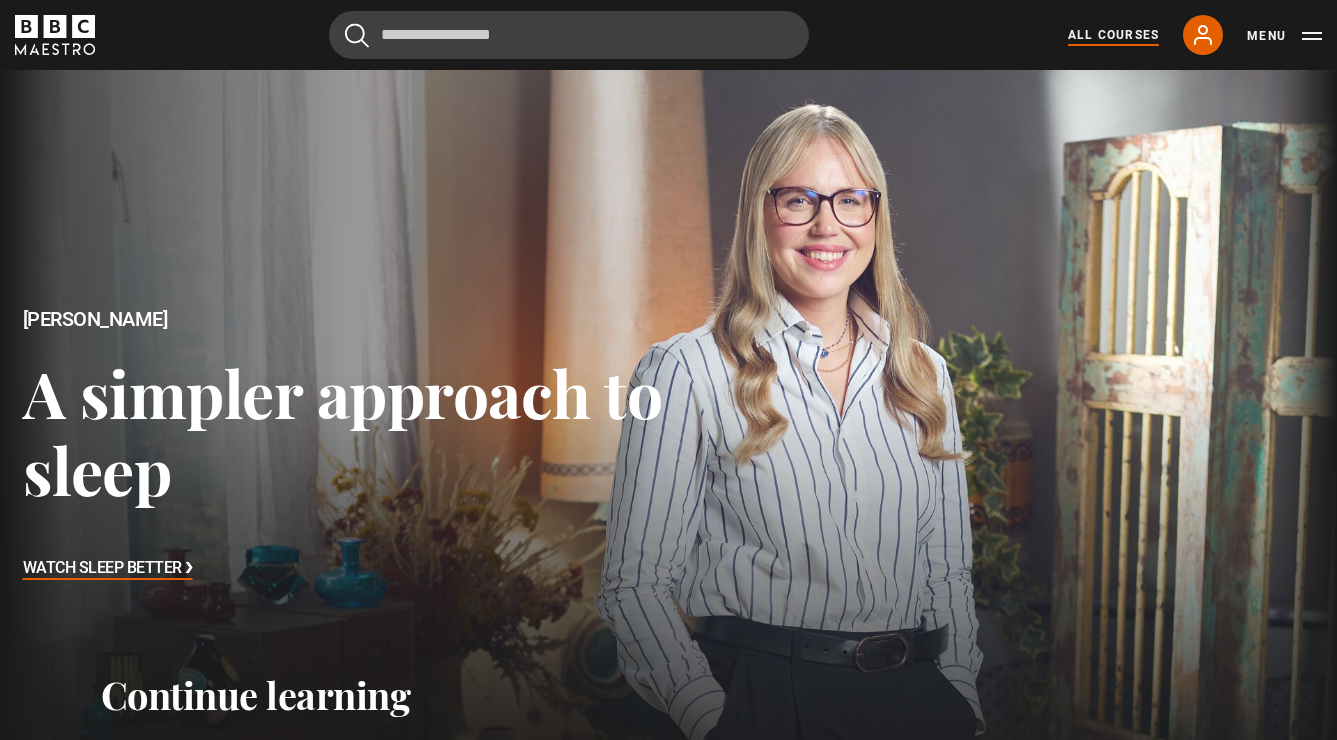 click on "All Courses" at bounding box center [1113, 35] 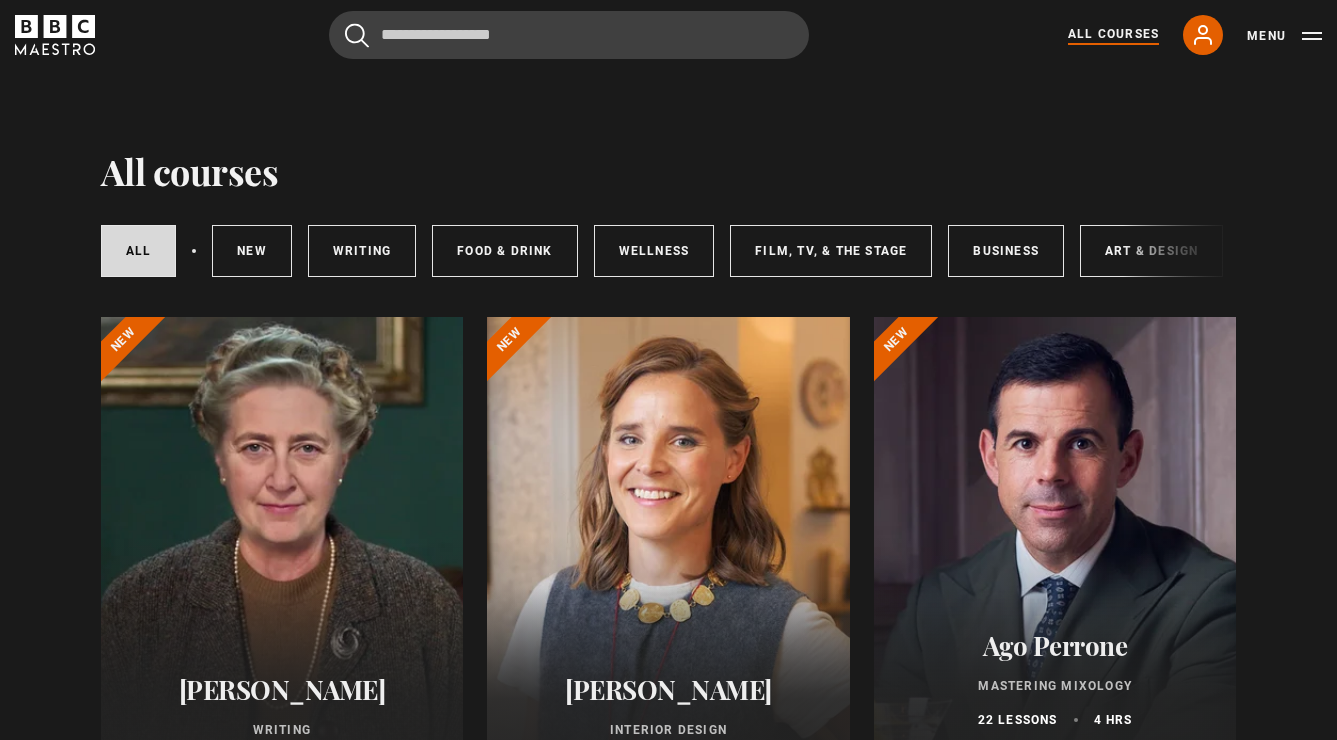 scroll, scrollTop: 0, scrollLeft: 0, axis: both 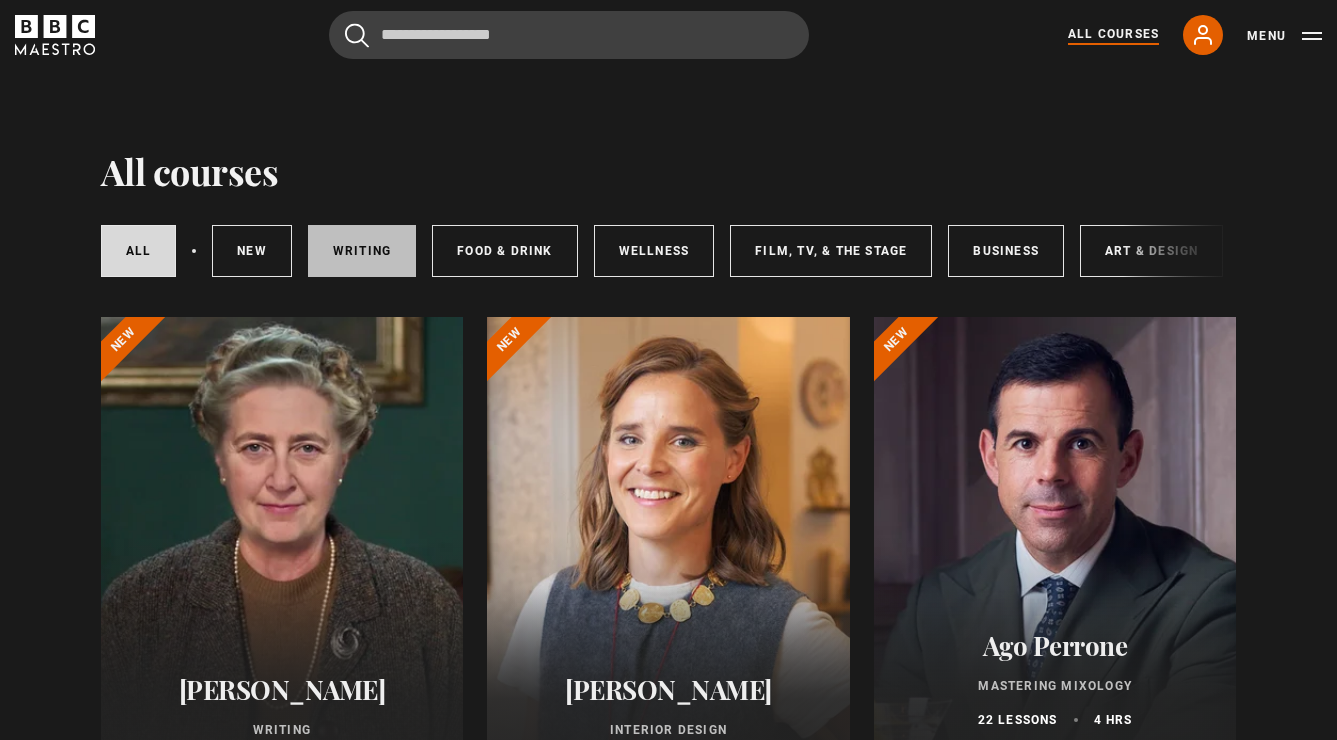 click on "Writing" at bounding box center (362, 251) 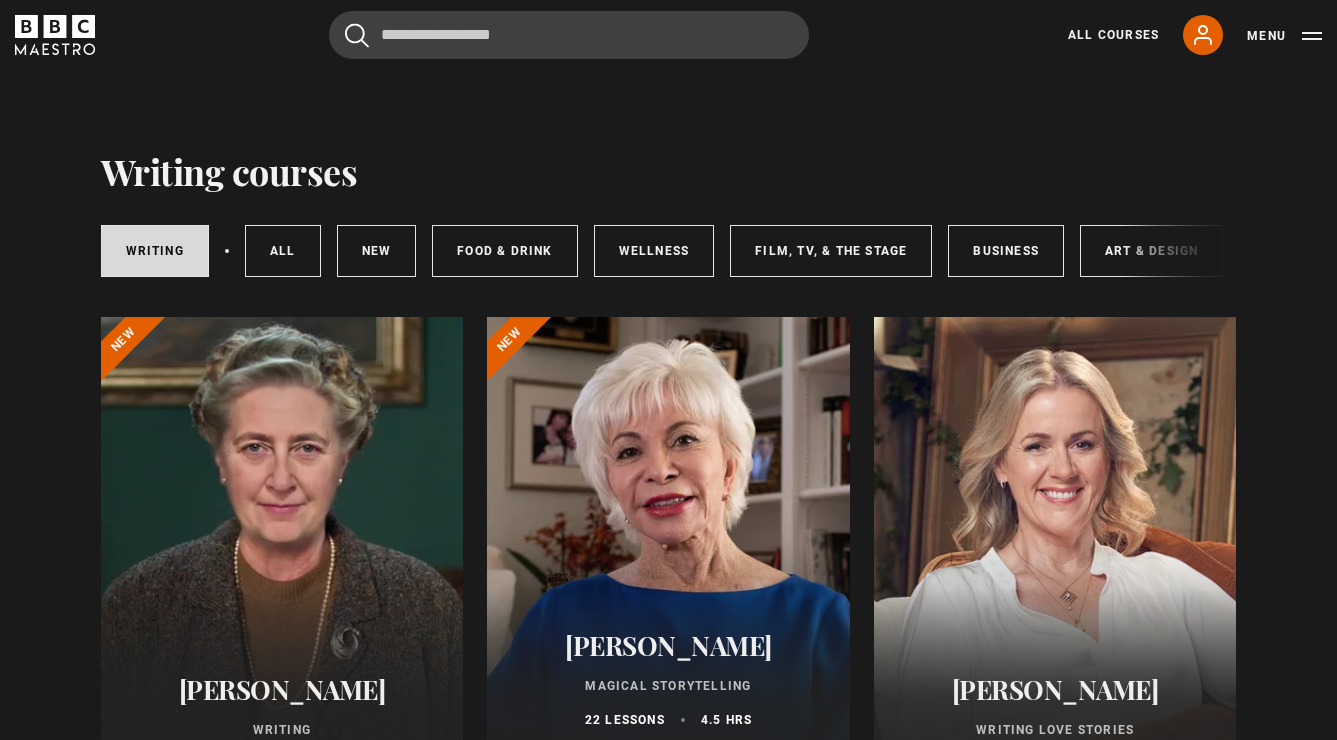 scroll, scrollTop: 0, scrollLeft: 0, axis: both 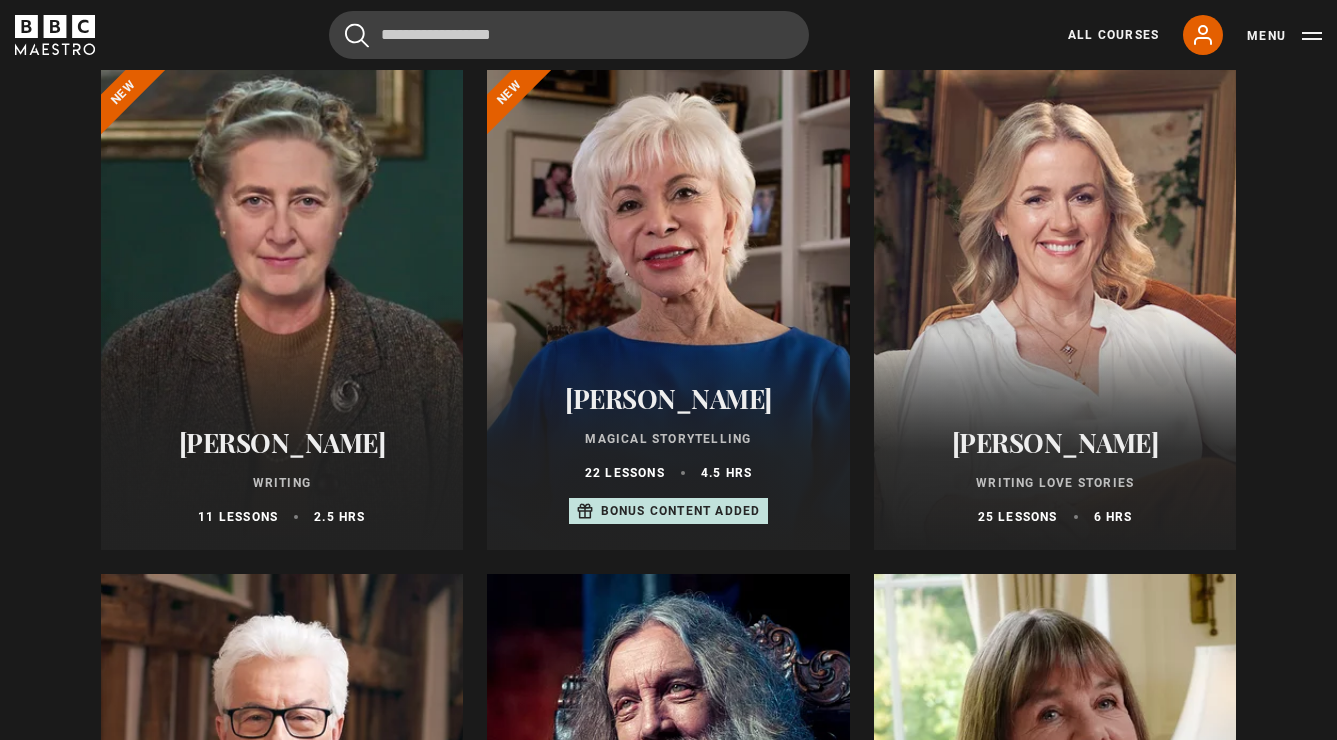 click on "[PERSON_NAME]" at bounding box center (668, 398) 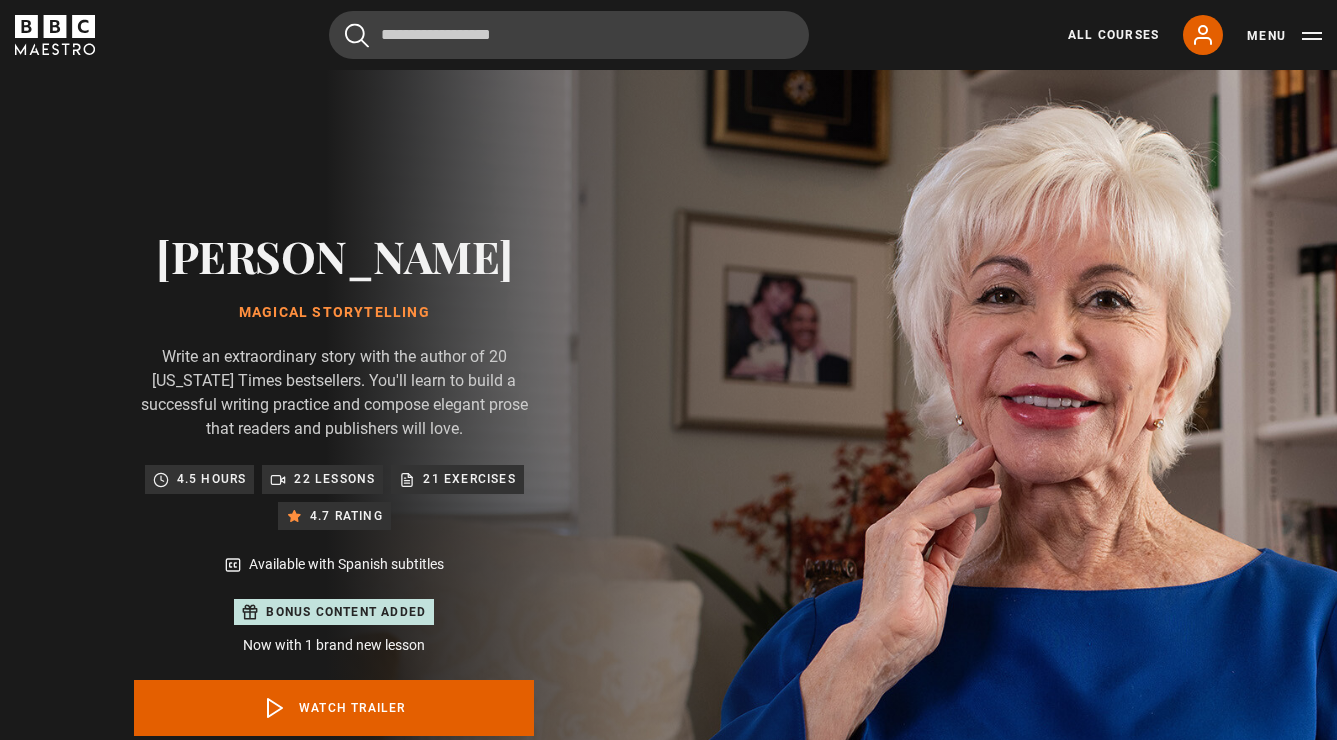 scroll, scrollTop: 0, scrollLeft: 0, axis: both 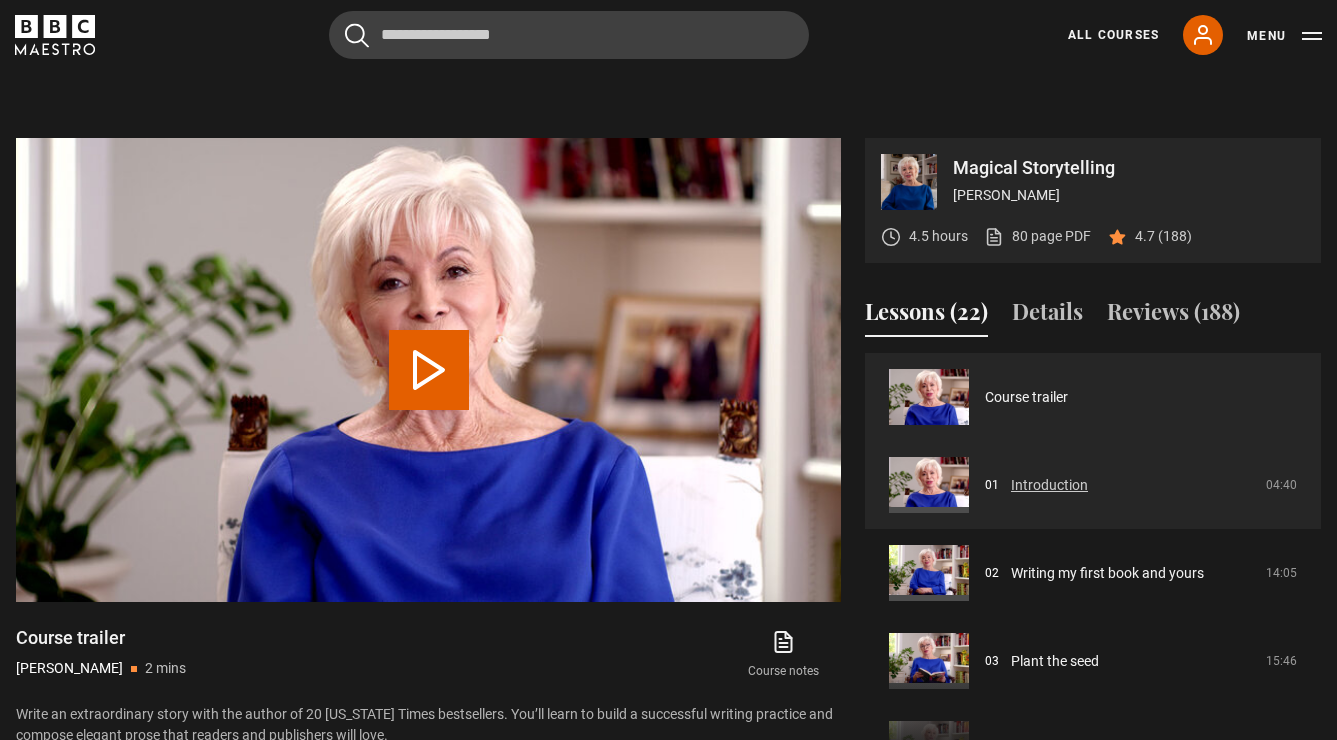 click on "Introduction" at bounding box center [1049, 485] 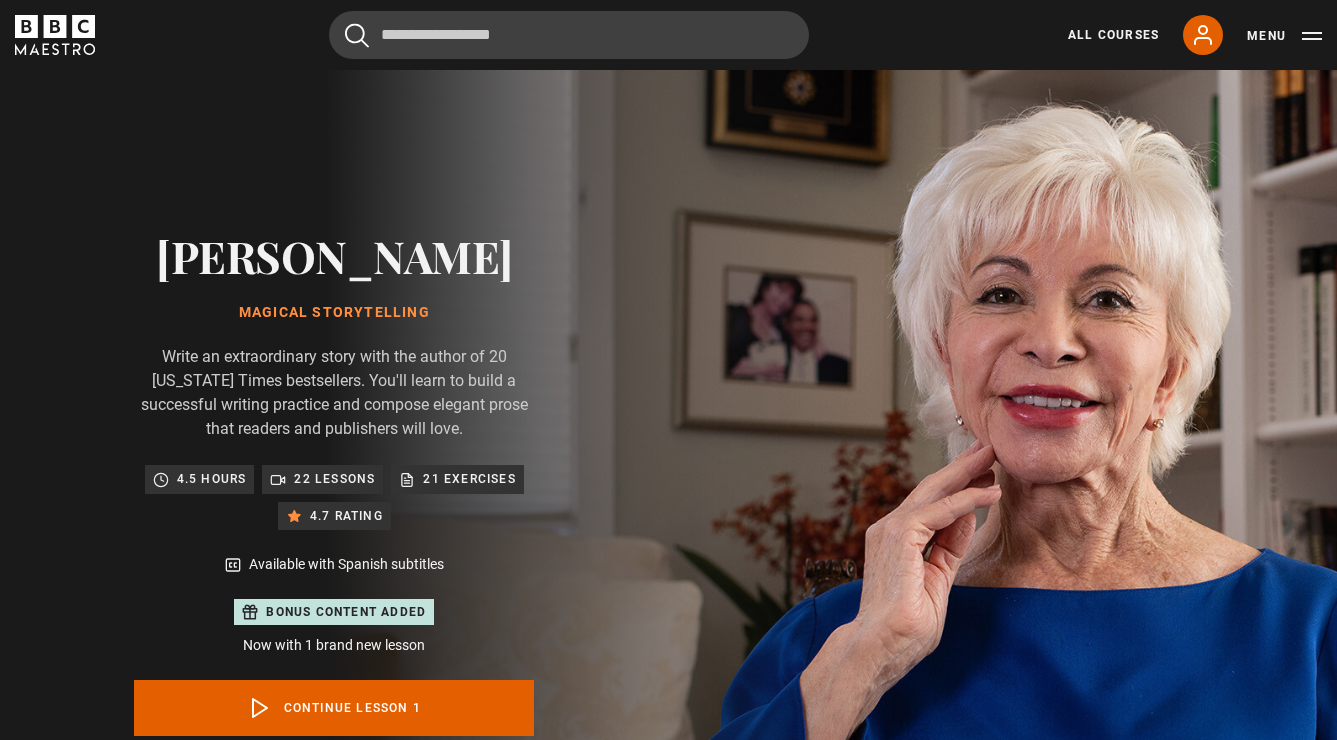 scroll, scrollTop: 976, scrollLeft: 0, axis: vertical 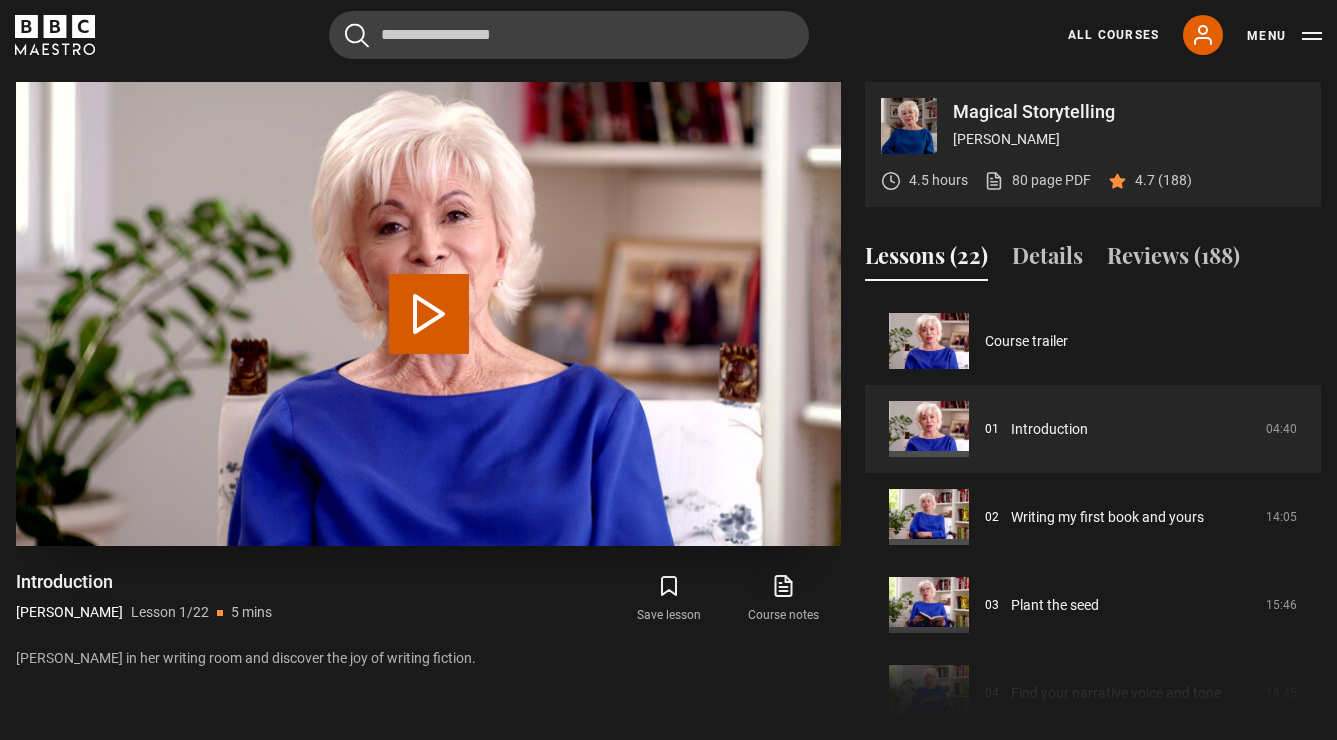 click on "Play Lesson Introduction" at bounding box center [429, 314] 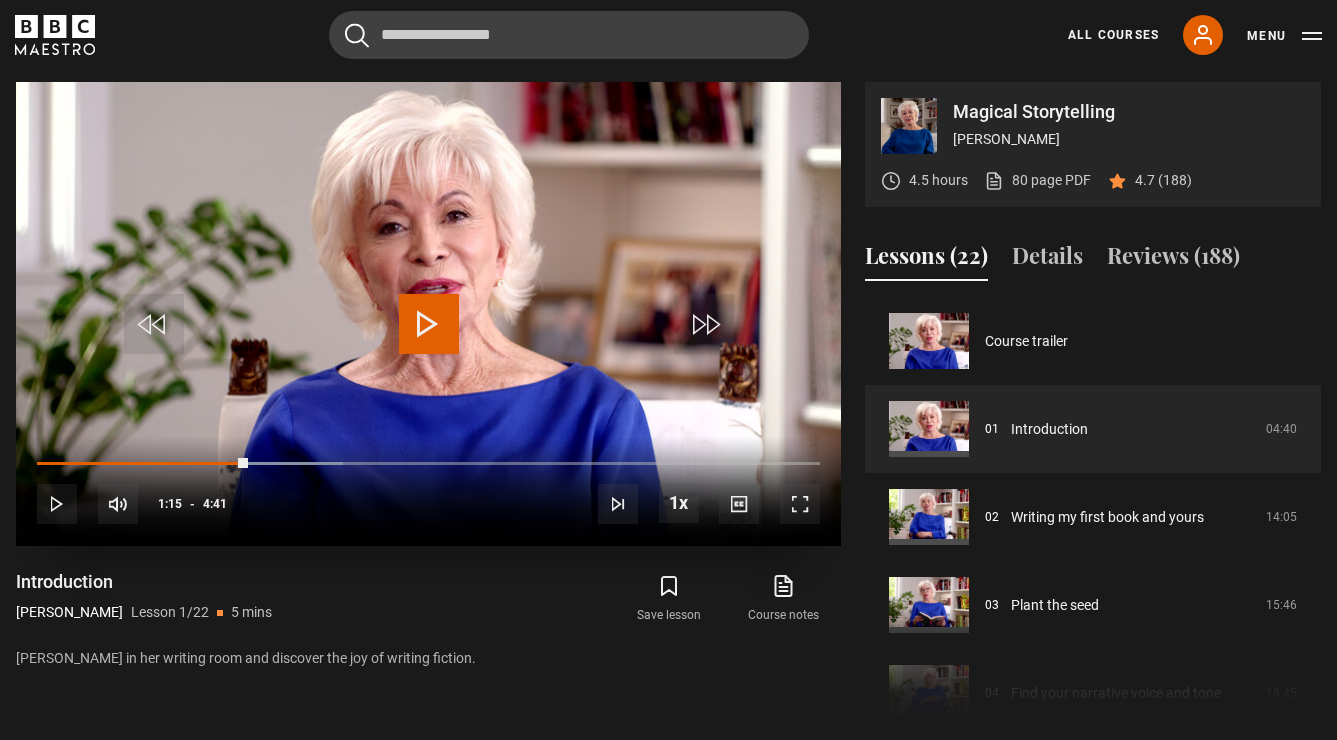 click at bounding box center (429, 324) 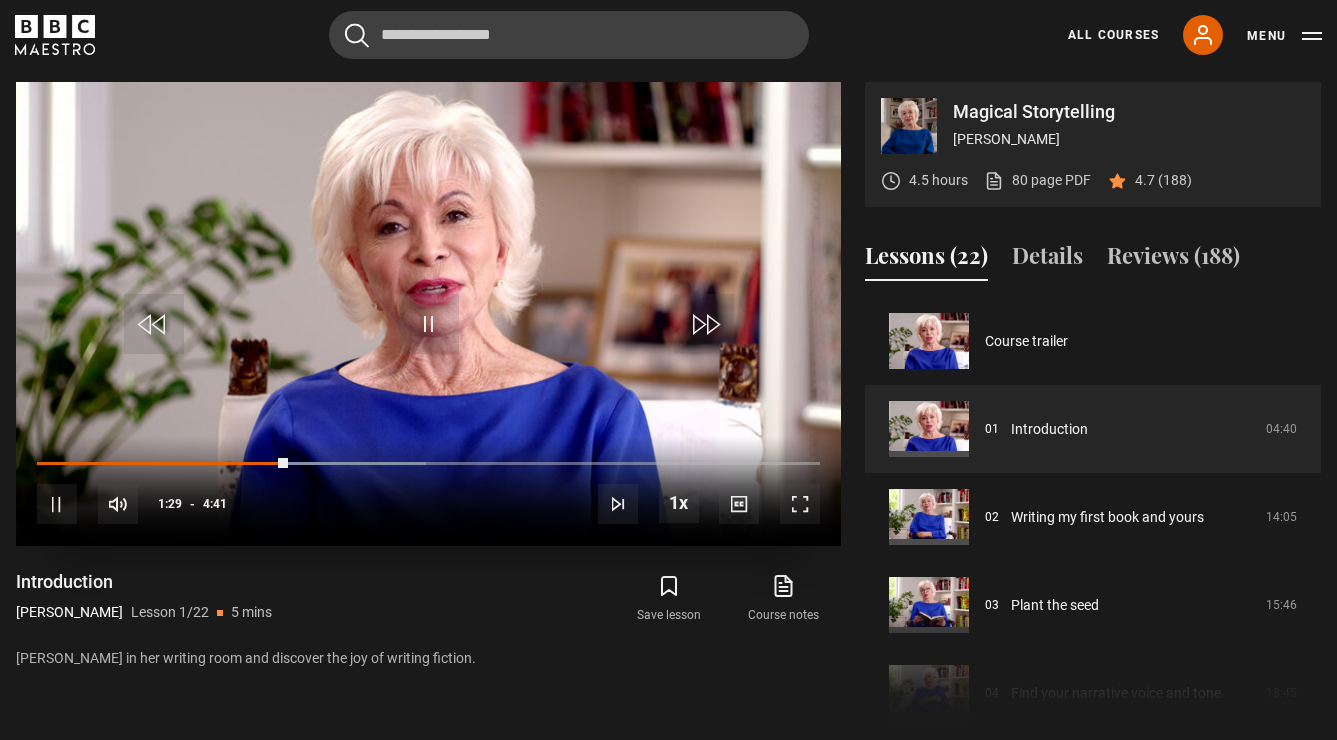 click at bounding box center (429, 324) 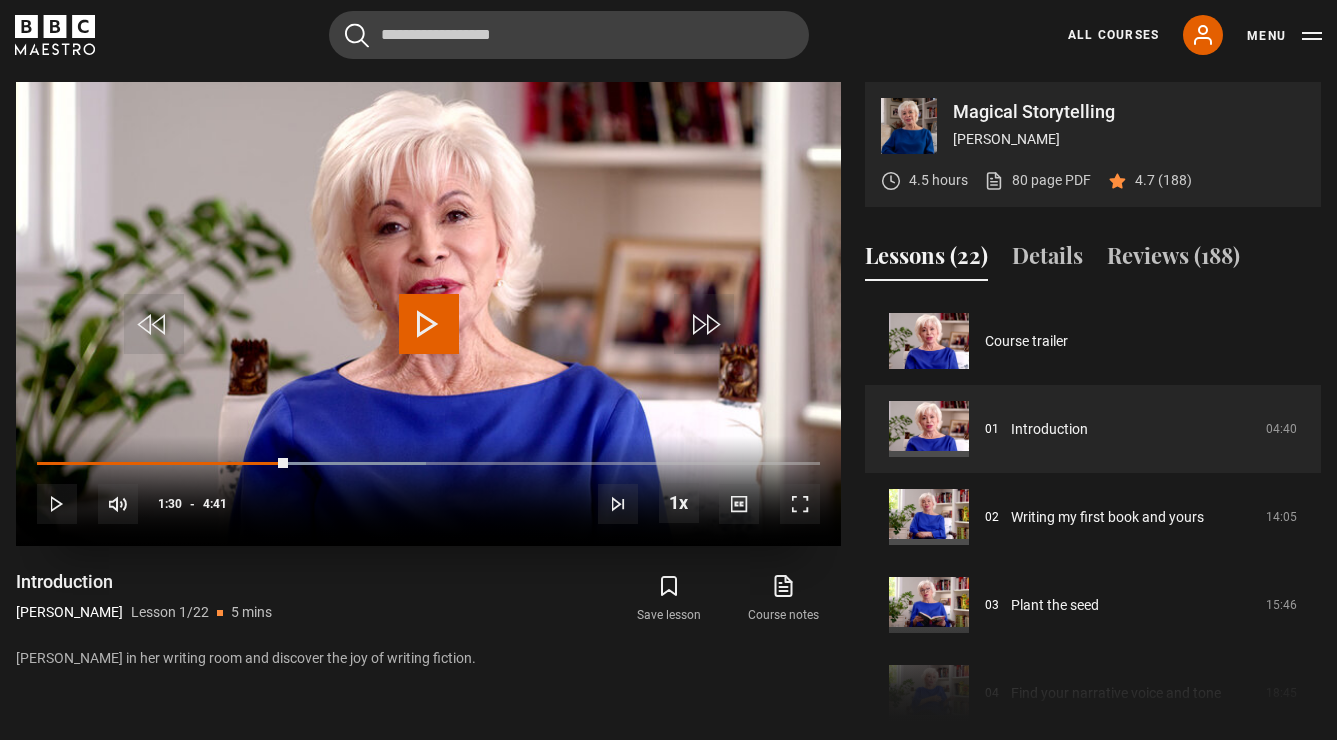 click at bounding box center (429, 324) 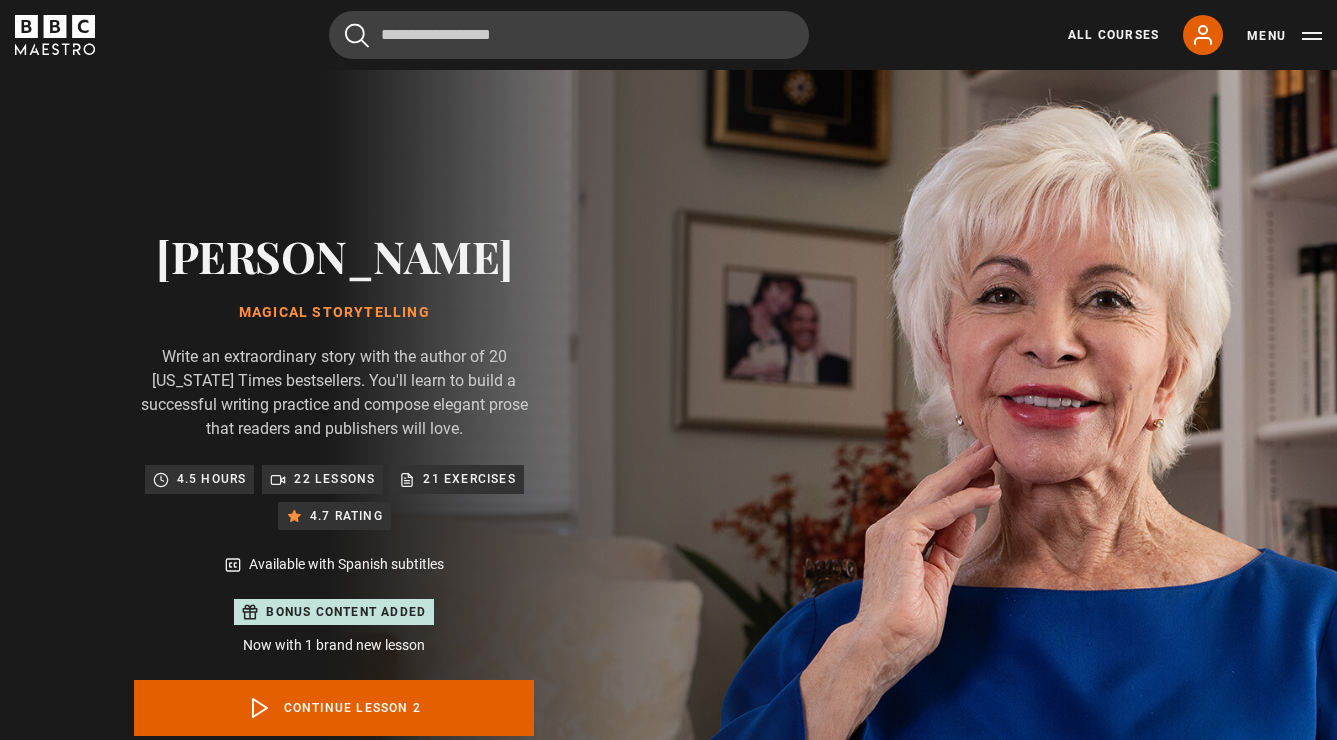 scroll, scrollTop: 976, scrollLeft: 0, axis: vertical 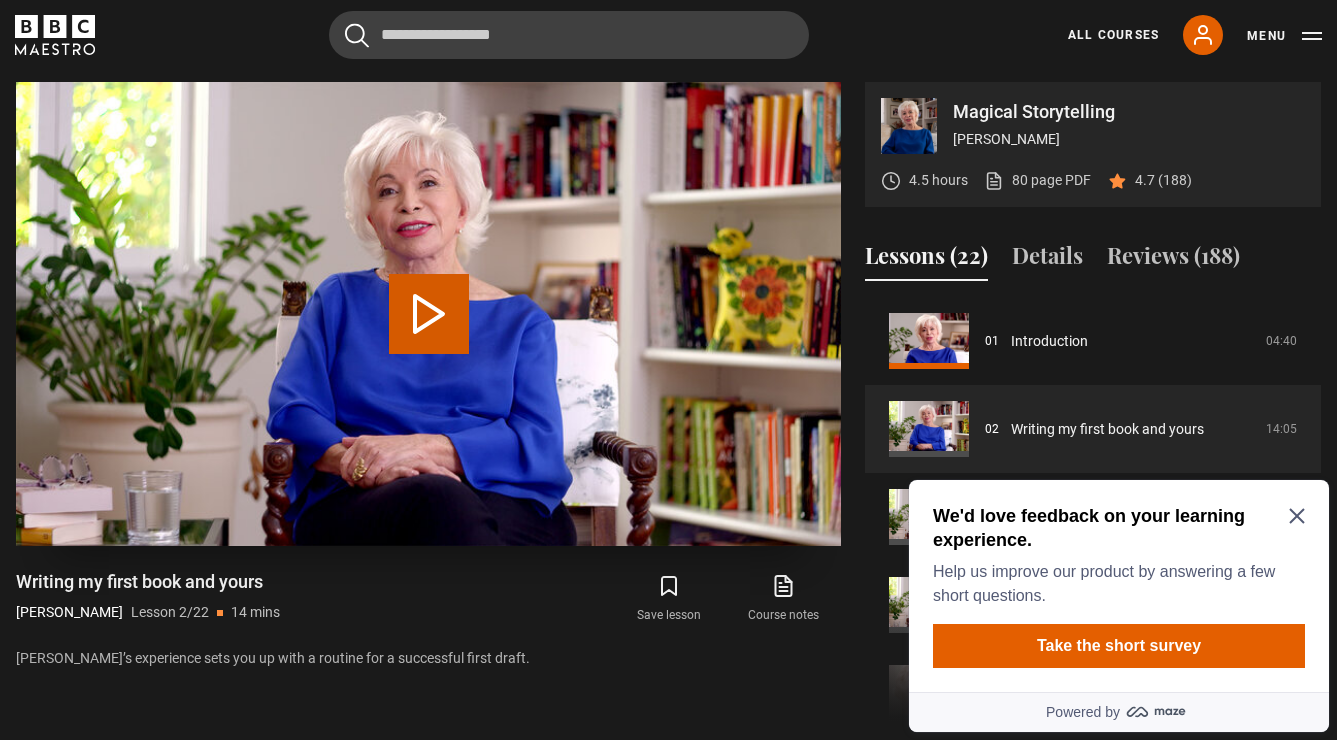 click on "Play Lesson Writing my first book and yours" at bounding box center (429, 314) 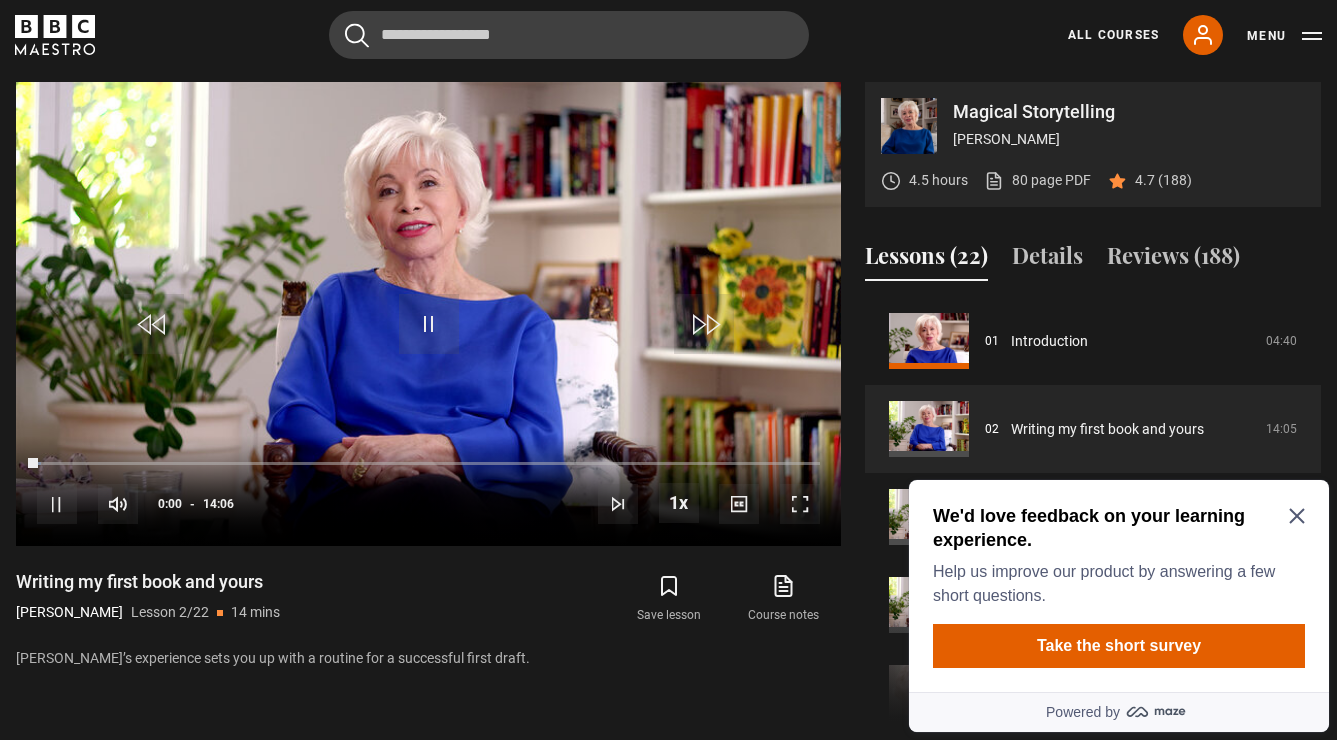 click 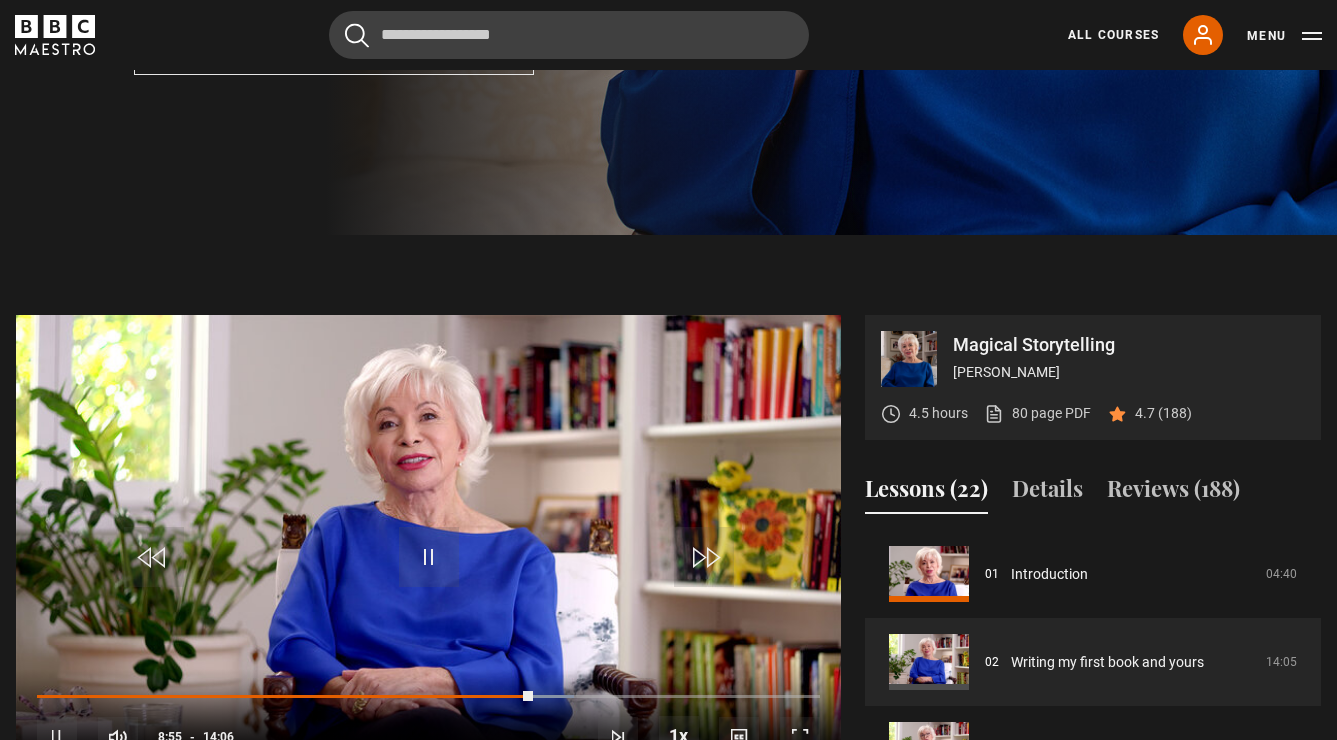 scroll, scrollTop: 781, scrollLeft: 0, axis: vertical 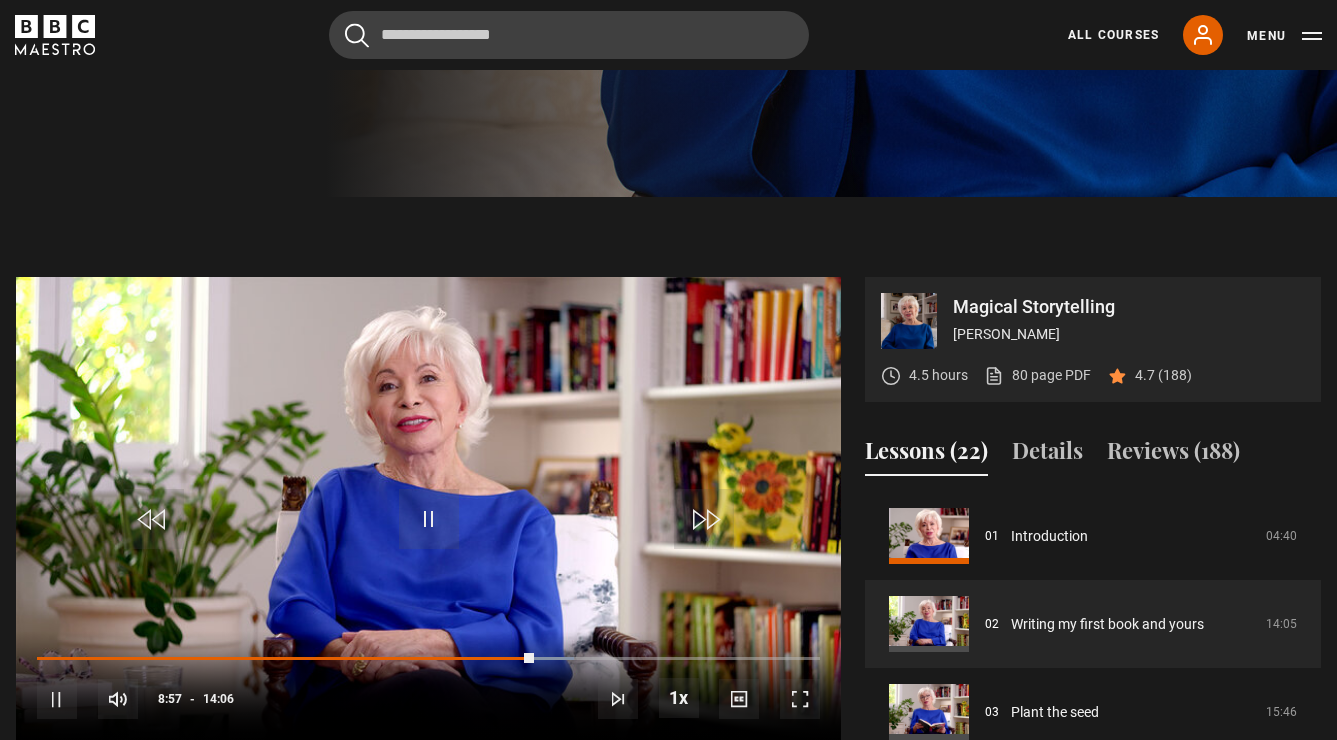 click at bounding box center [429, 519] 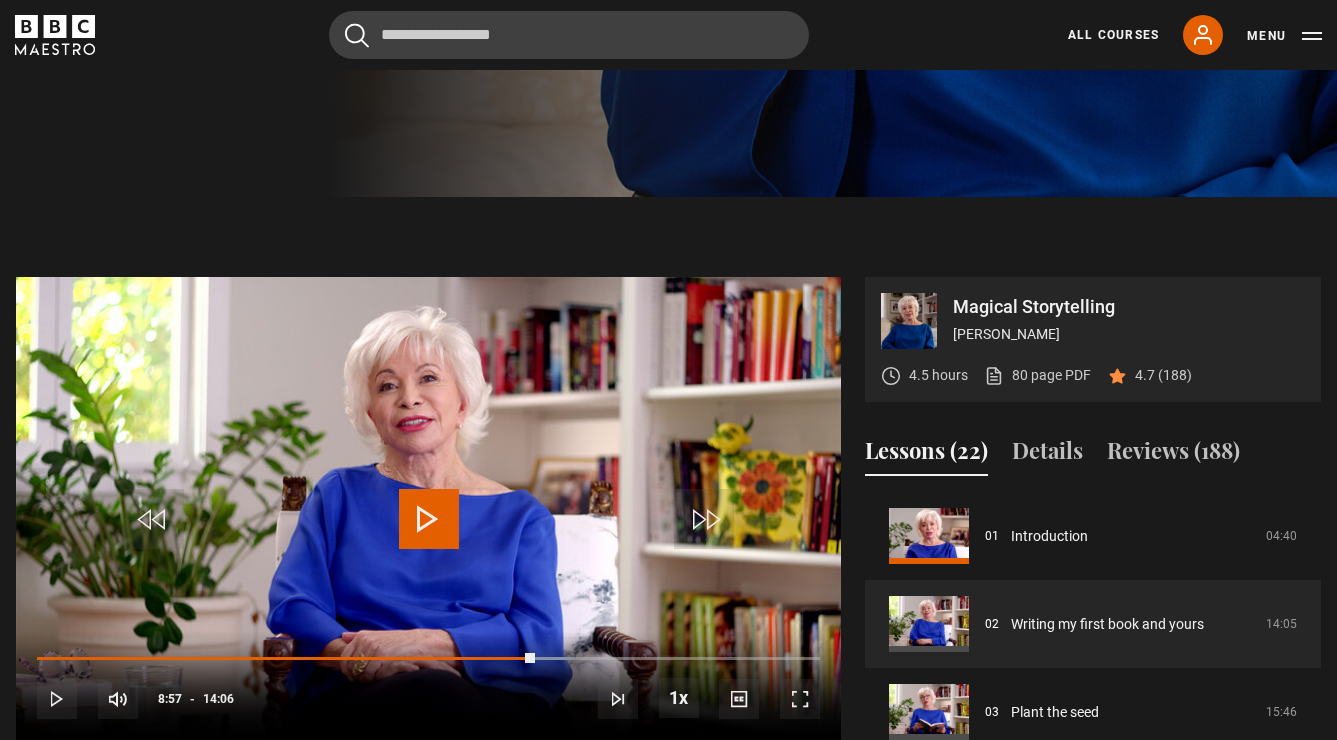 click at bounding box center [429, 519] 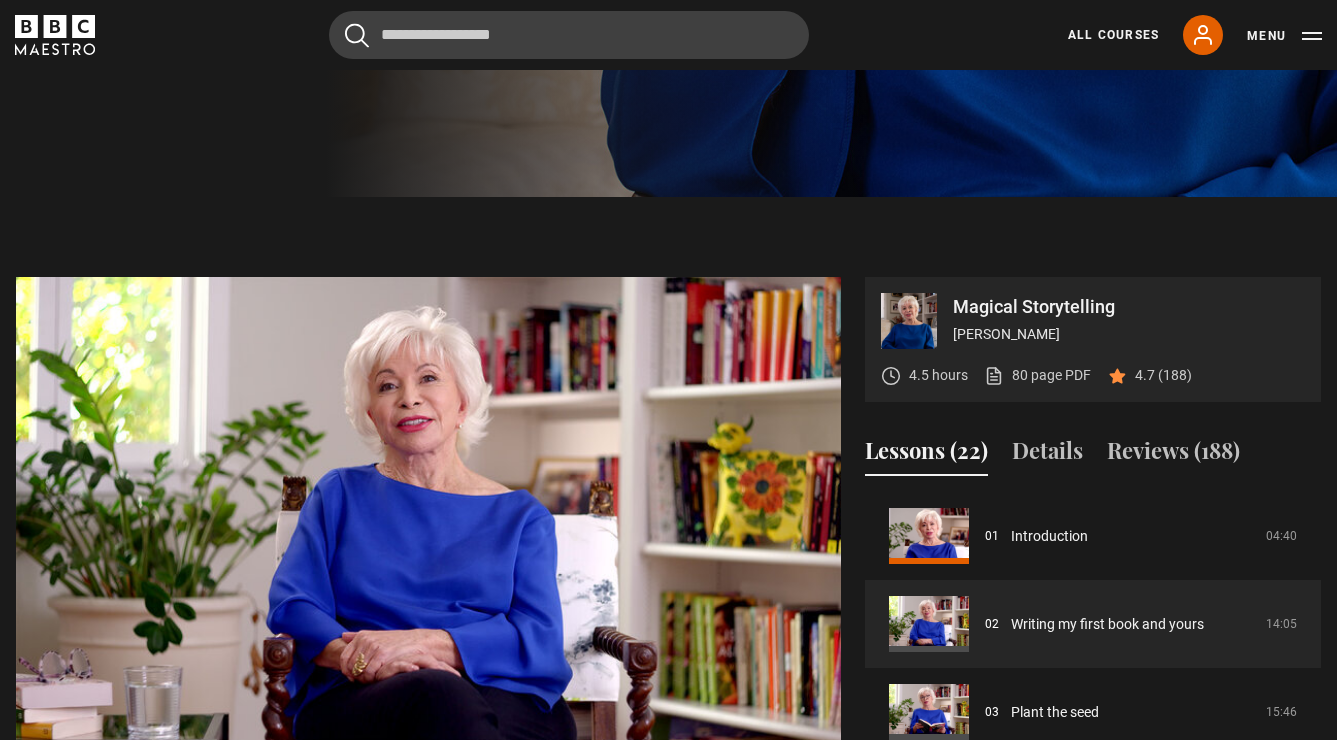 click on "Magical Storytelling
[PERSON_NAME]
4.5 hours
80 page PDF
(opens in new tab)
4.7 (188)
Video Player is loading. Play Lesson Writing my first book and yours 10s Skip Back 10 seconds Pause 10s Skip Forward 10 seconds Loaded :  68.61% 10:15 Pause Mute Current Time  10:15 - Duration  14:06
[PERSON_NAME]
Lesson 2
Writing my first book and yours
1x Playback Rate 2x 1.5x 1x , selected 0.5x Captions captions off" at bounding box center (668, 581) 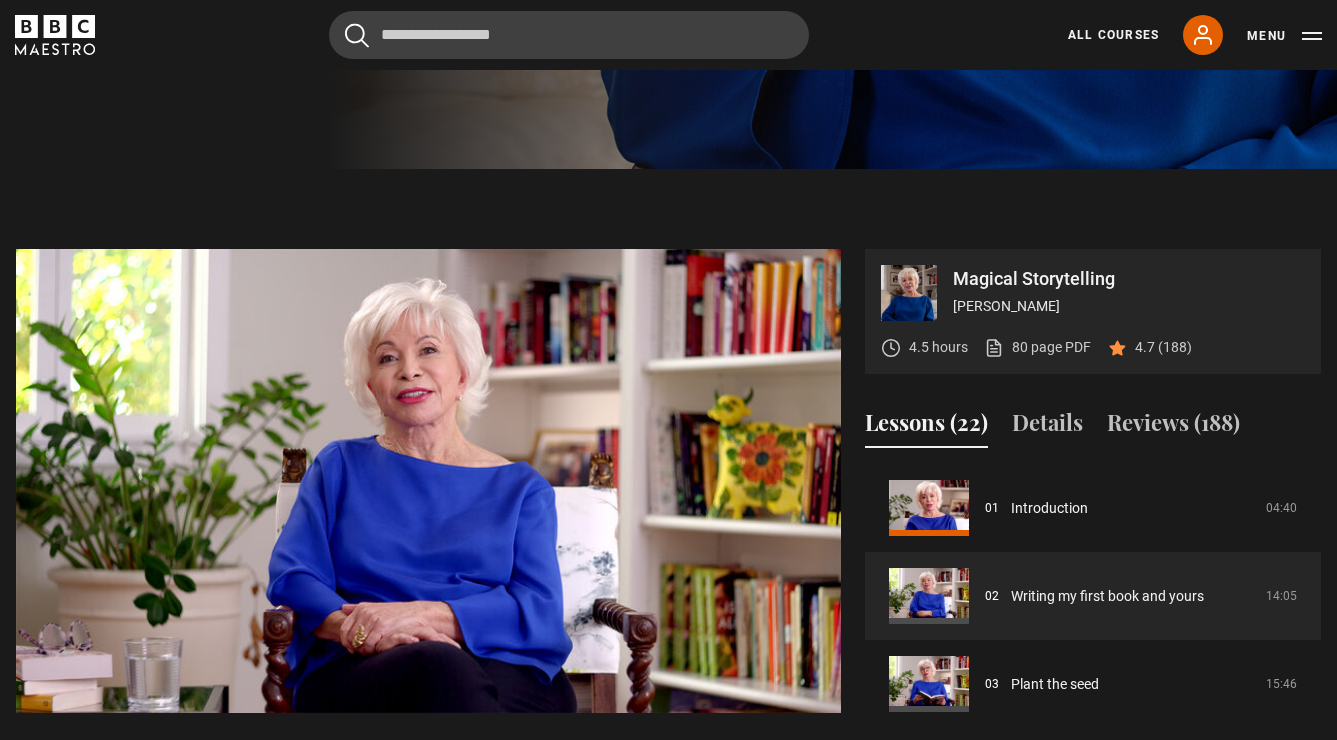 scroll, scrollTop: 813, scrollLeft: 0, axis: vertical 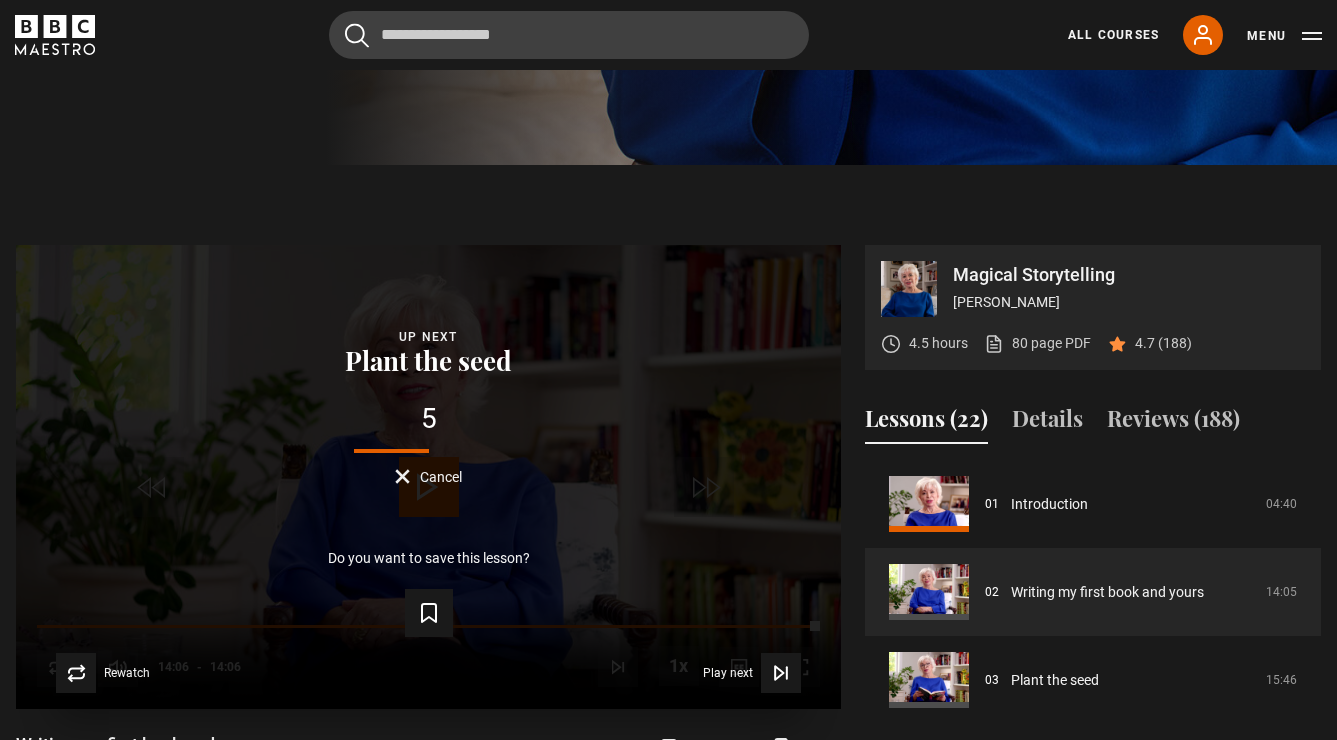 click on "Cancel" at bounding box center (428, 476) 